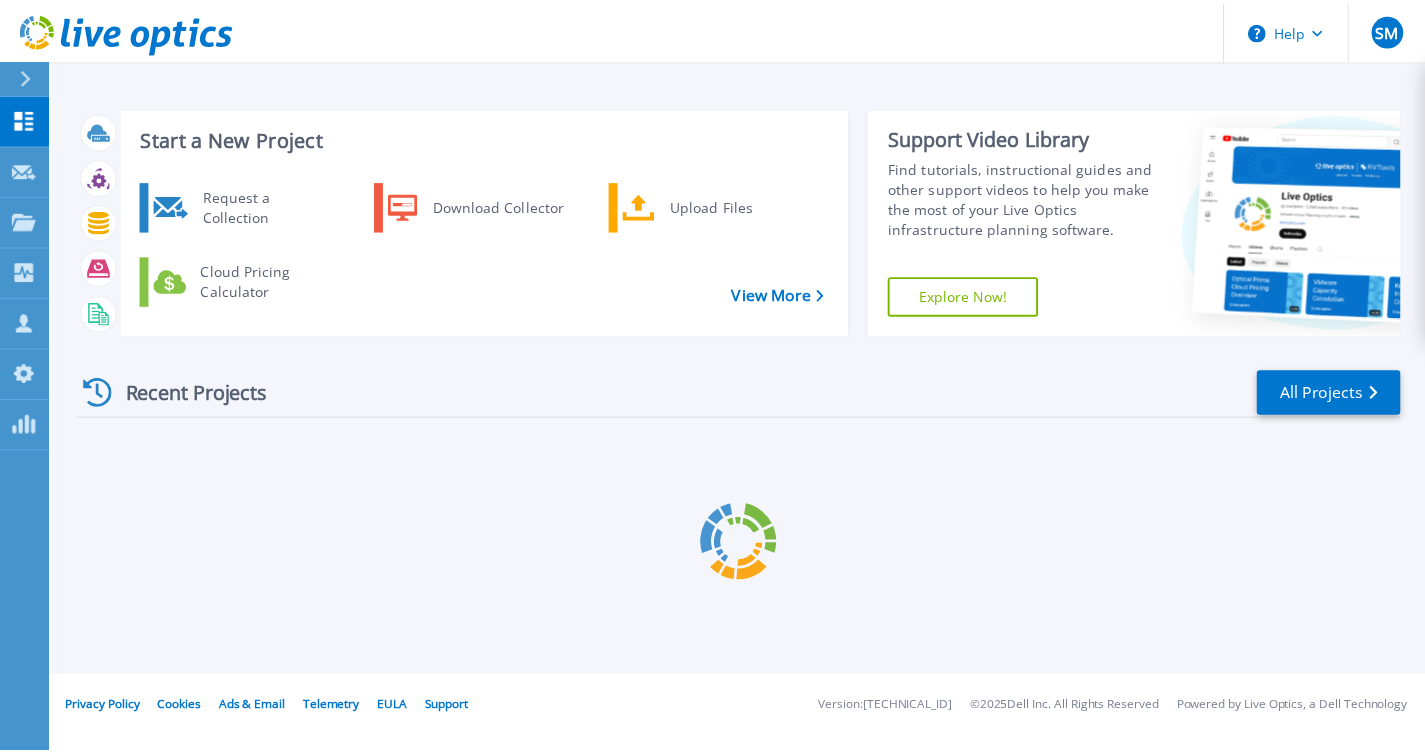 scroll, scrollTop: 0, scrollLeft: 0, axis: both 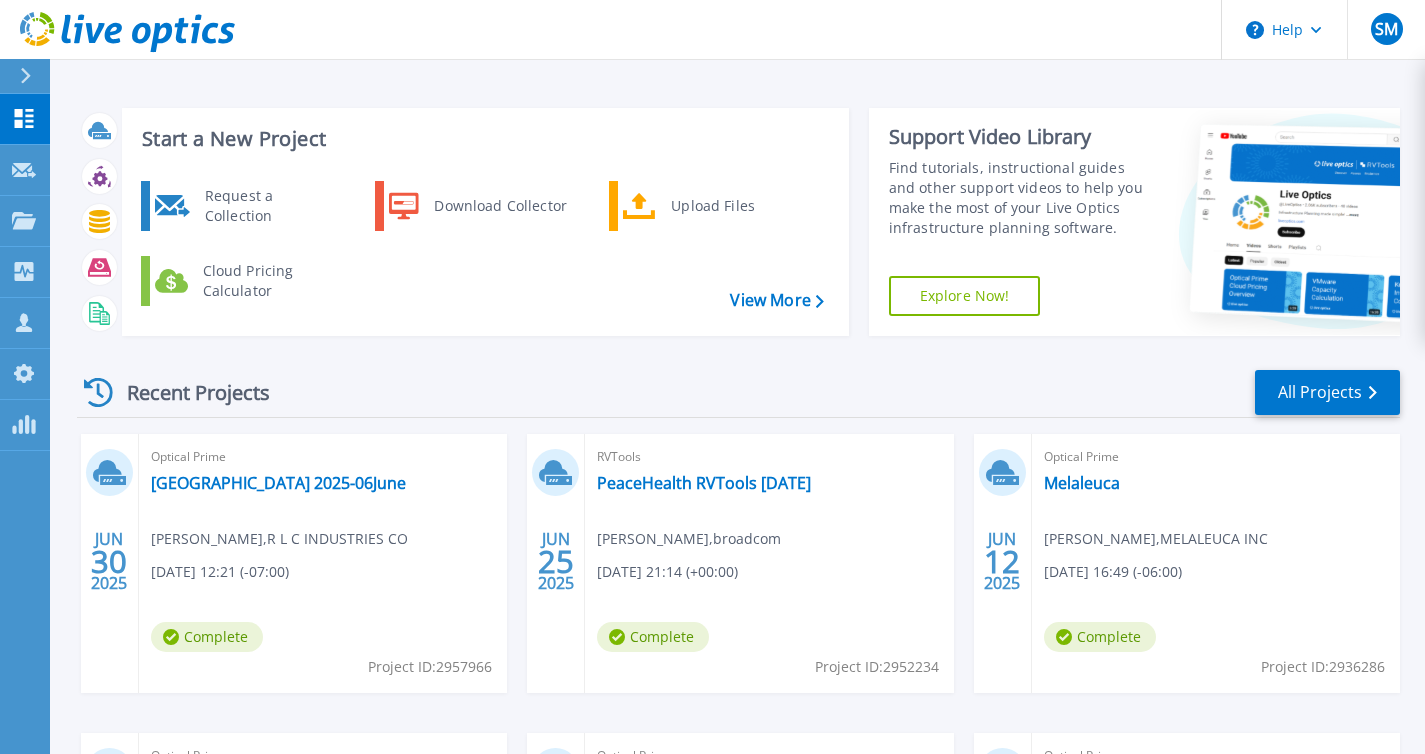 click on "Recent Projects All Projects" at bounding box center (738, 393) 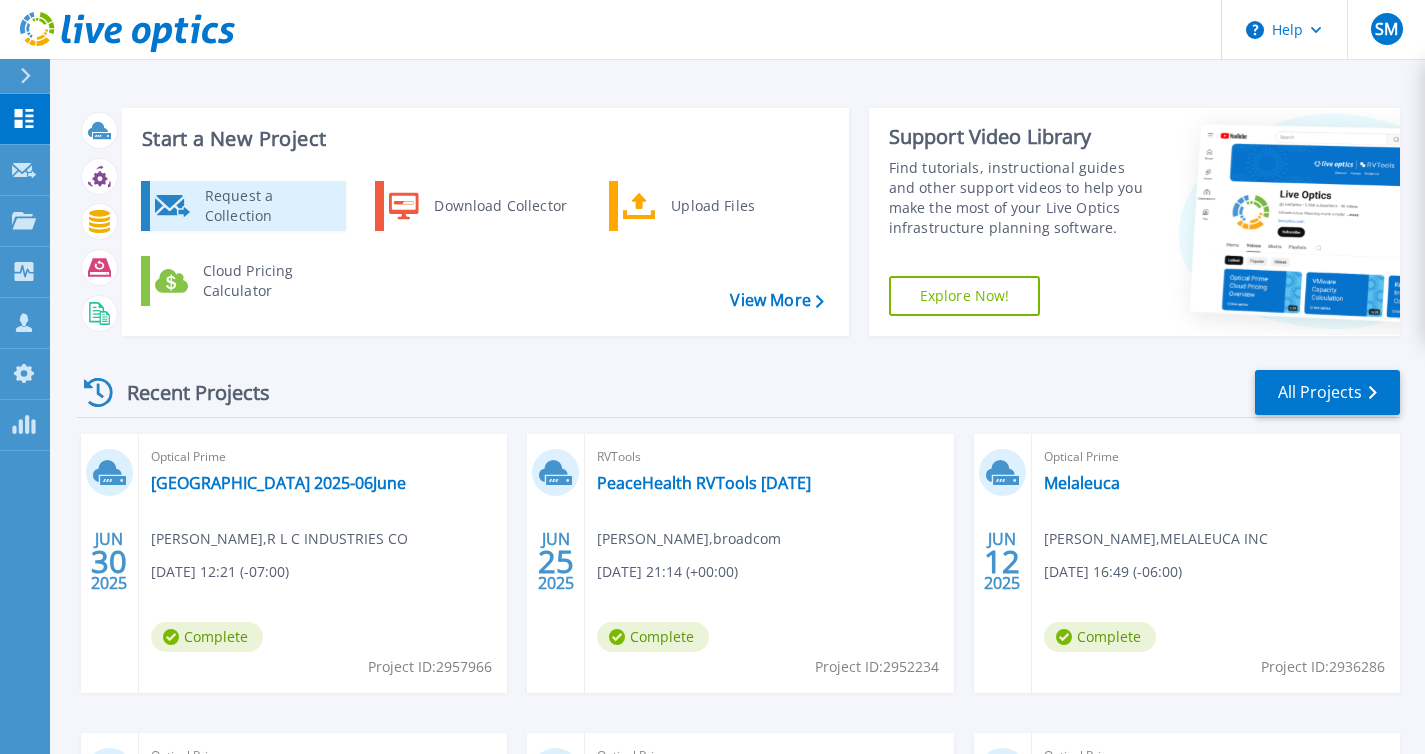 click on "Request a Collection" at bounding box center (268, 206) 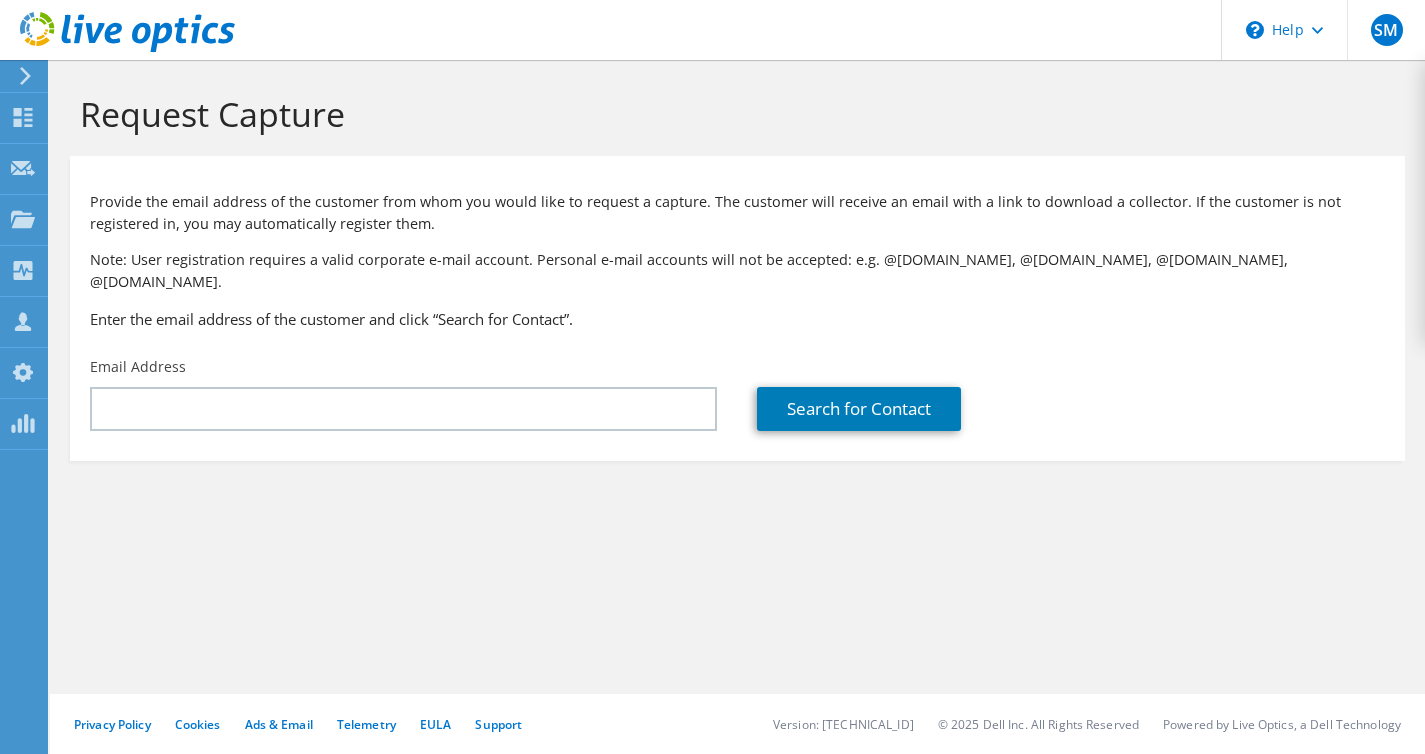 scroll, scrollTop: 0, scrollLeft: 0, axis: both 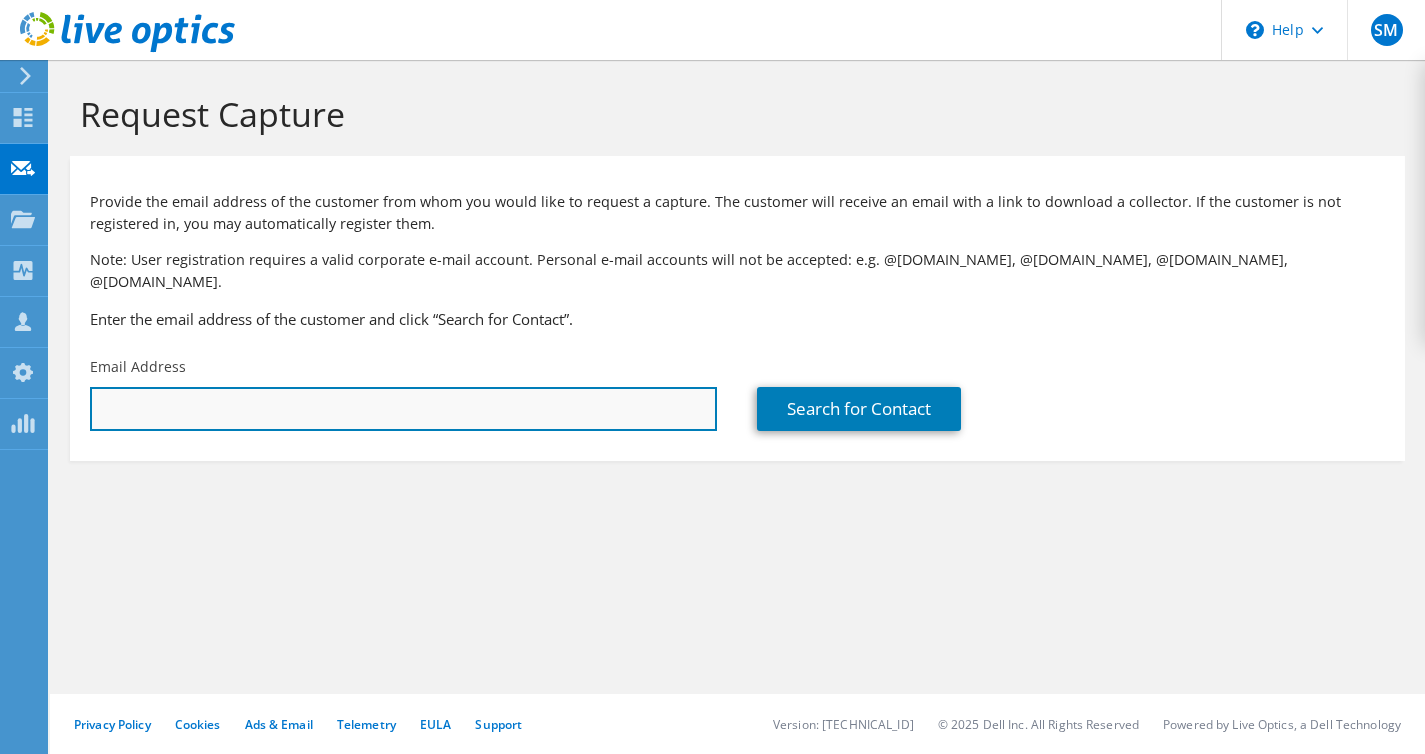 click at bounding box center (403, 409) 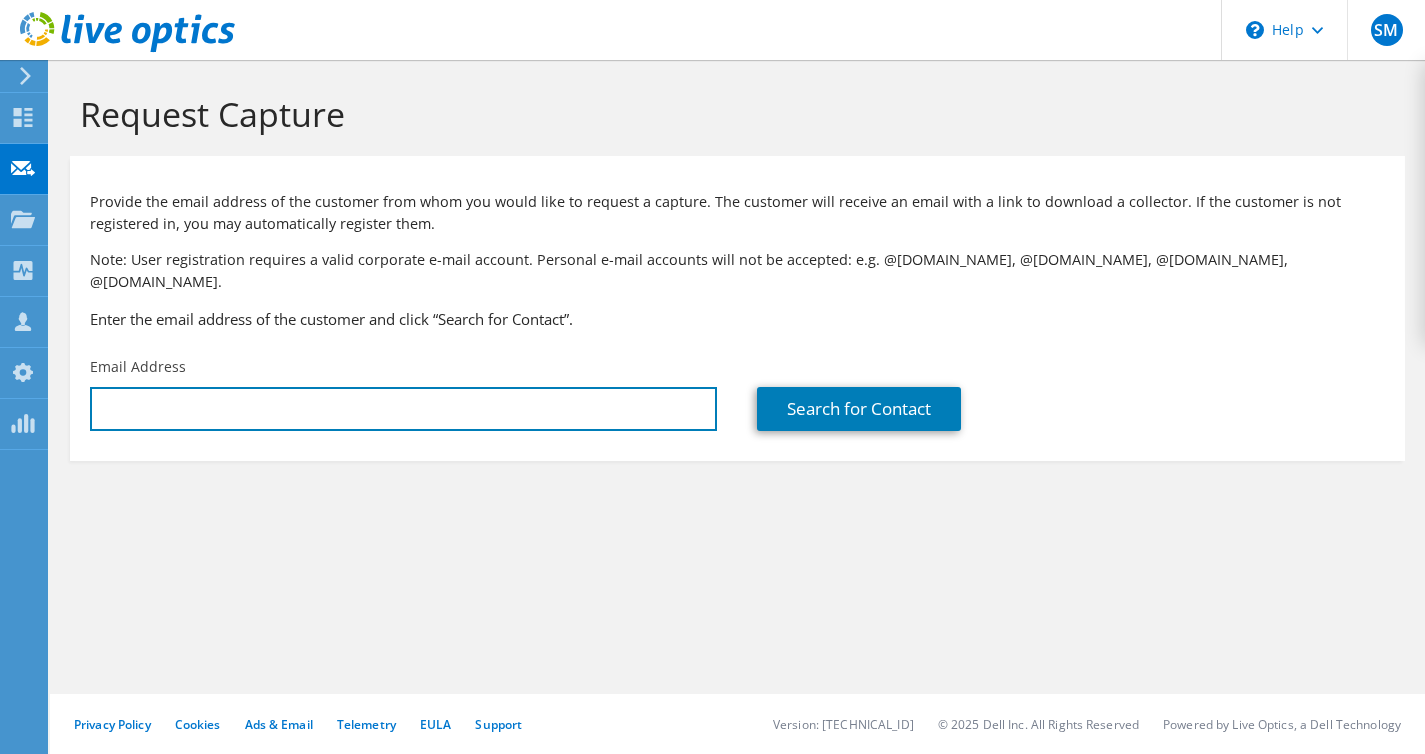 type on "[PERSON_NAME][EMAIL_ADDRESS][DOMAIN_NAME]" 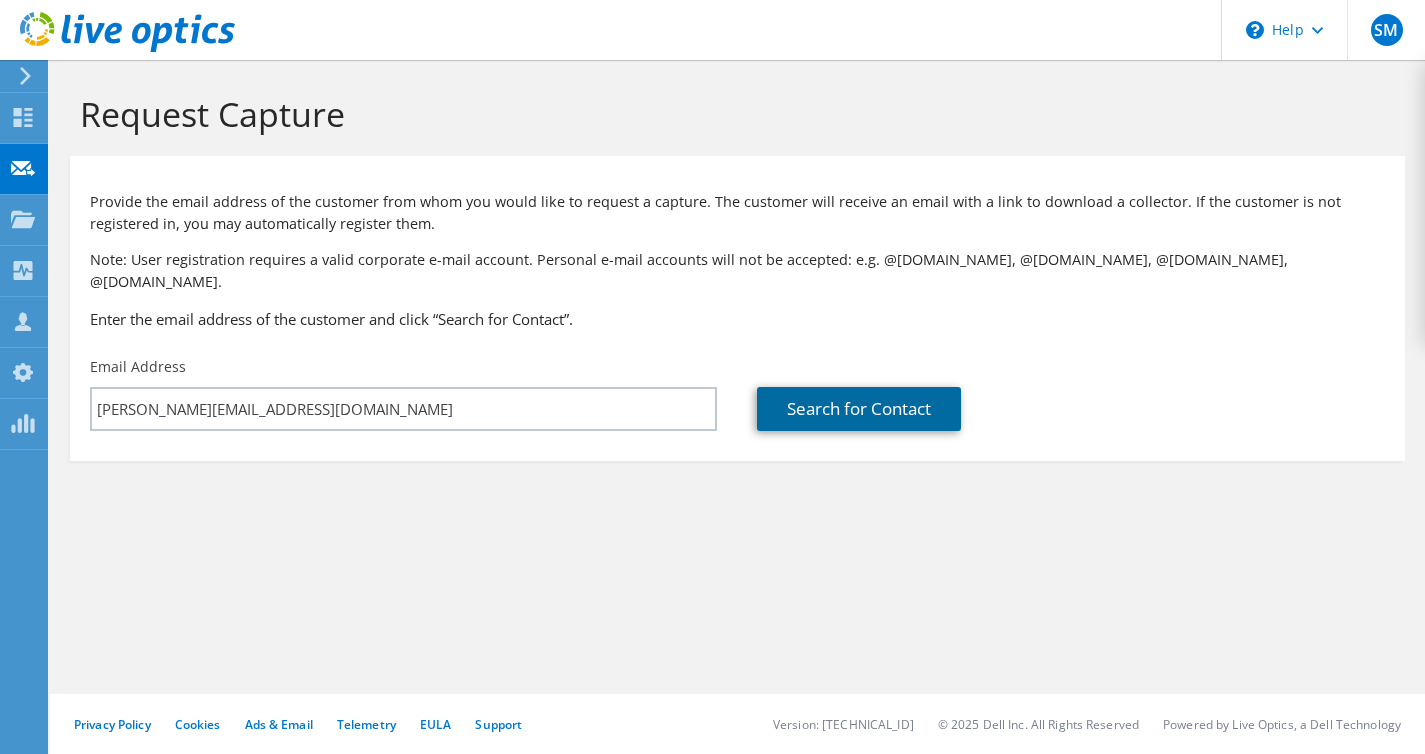 click on "Search for Contact" at bounding box center (859, 409) 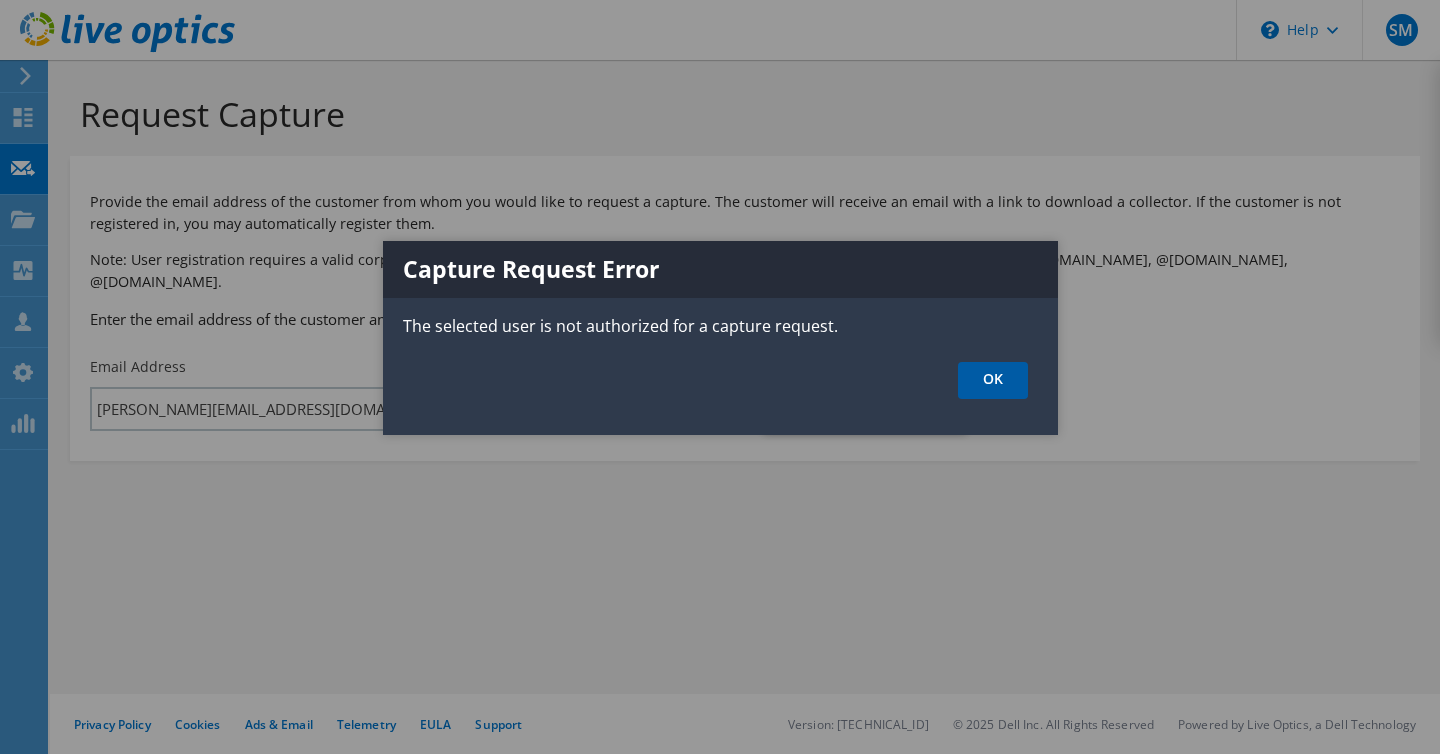 click on "OK" at bounding box center (993, 380) 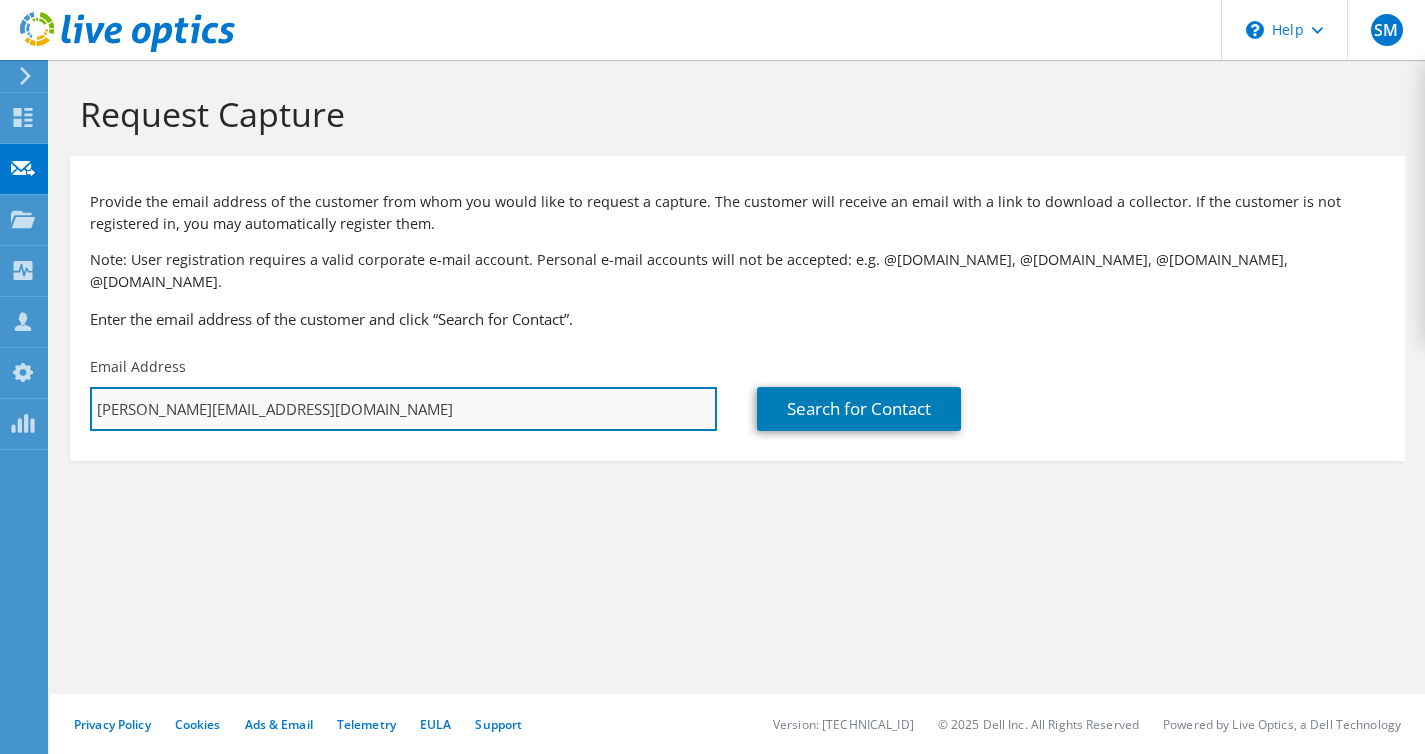 click on "[PERSON_NAME][EMAIL_ADDRESS][DOMAIN_NAME]" at bounding box center (403, 409) 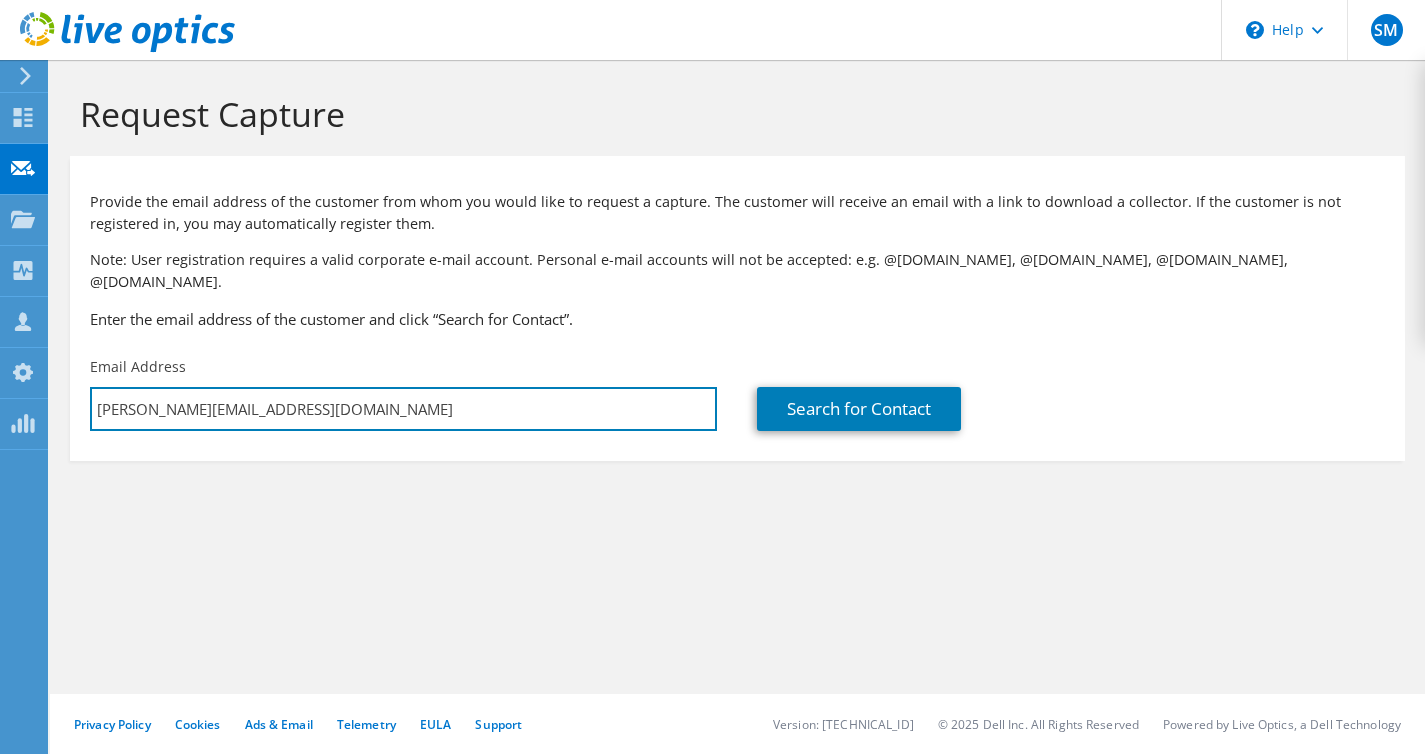 drag, startPoint x: 405, startPoint y: 383, endPoint x: -5, endPoint y: 362, distance: 410.53745 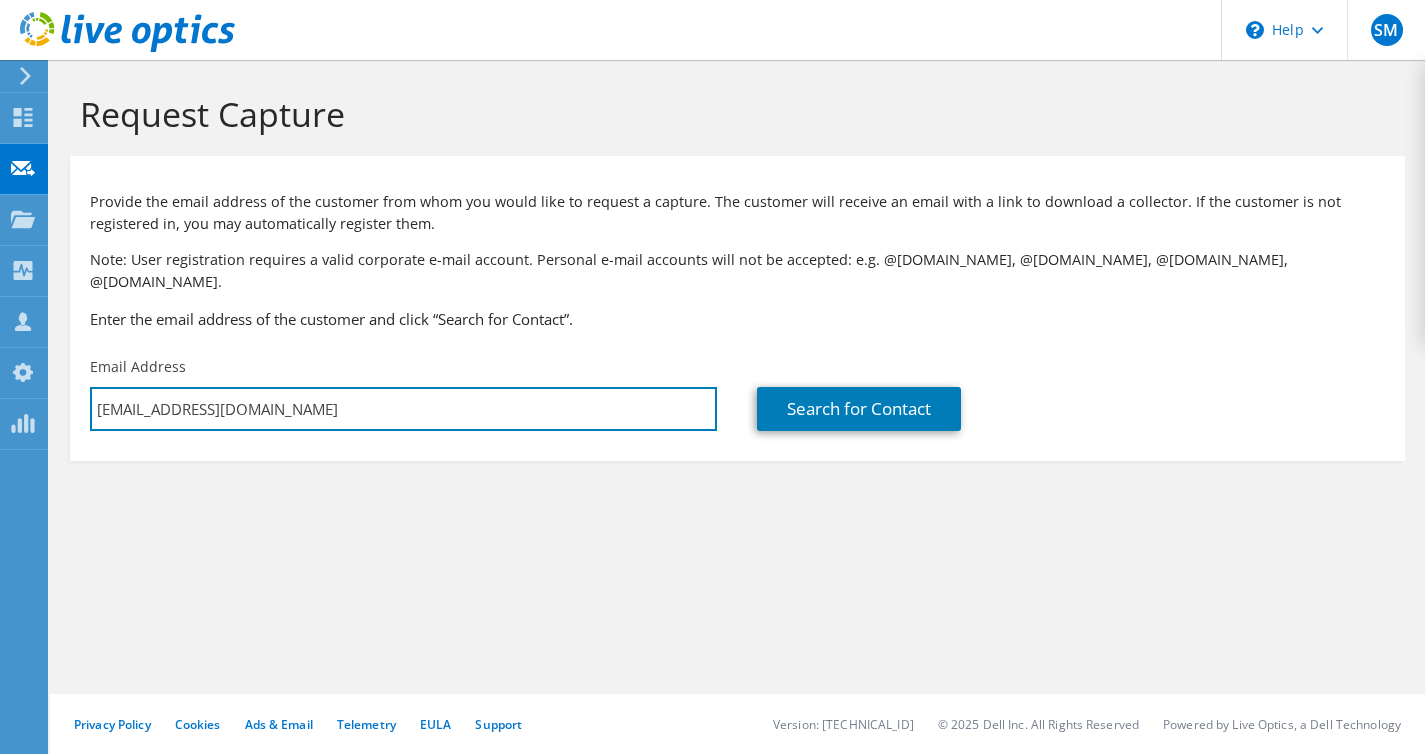 type on "[EMAIL_ADDRESS][DOMAIN_NAME]" 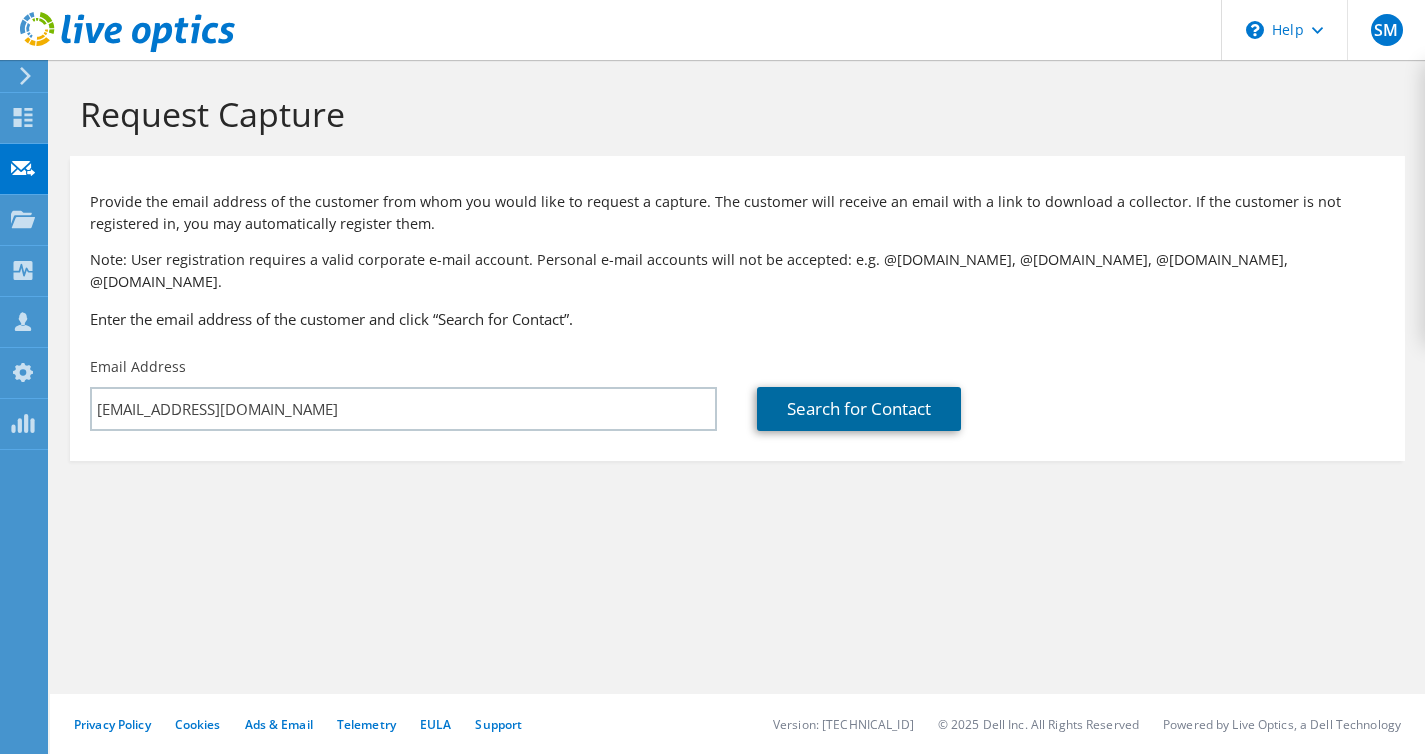 click on "Search for Contact" at bounding box center [859, 409] 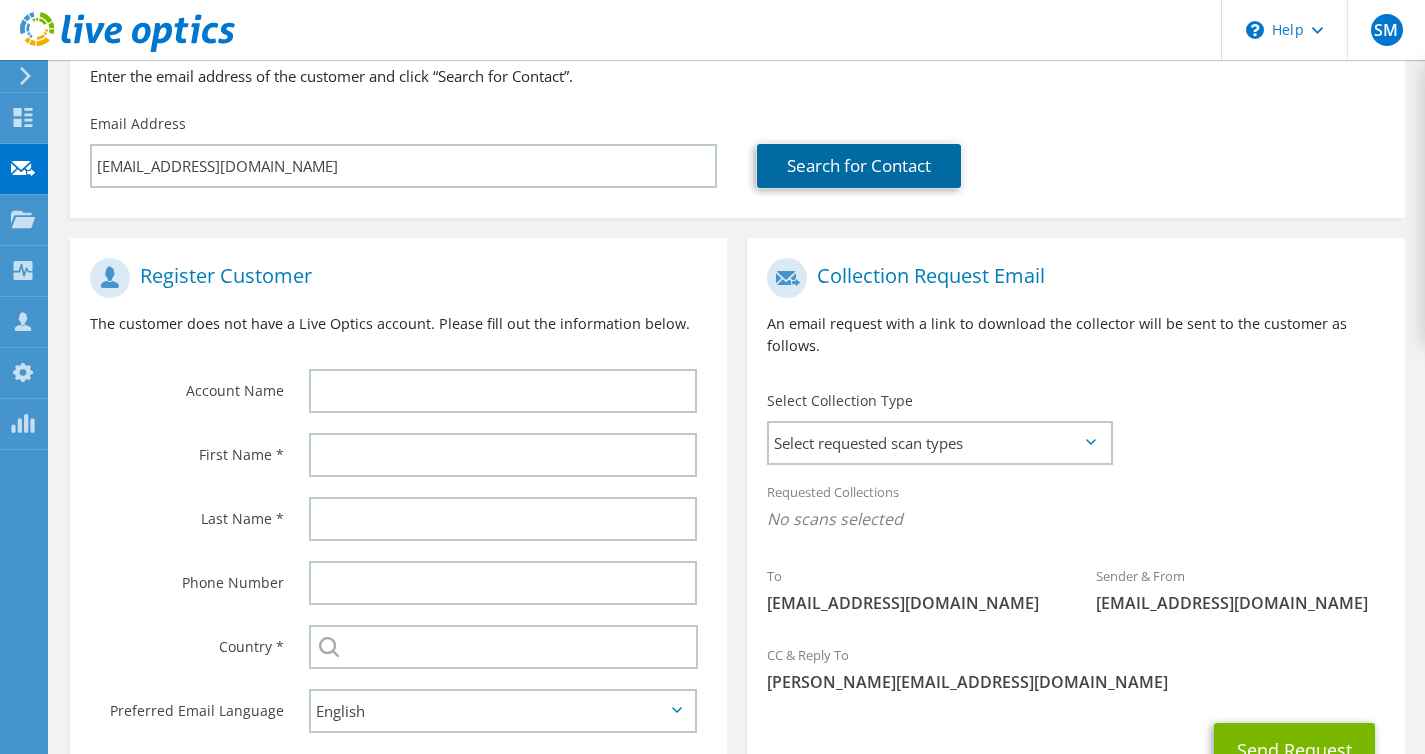 scroll, scrollTop: 384, scrollLeft: 0, axis: vertical 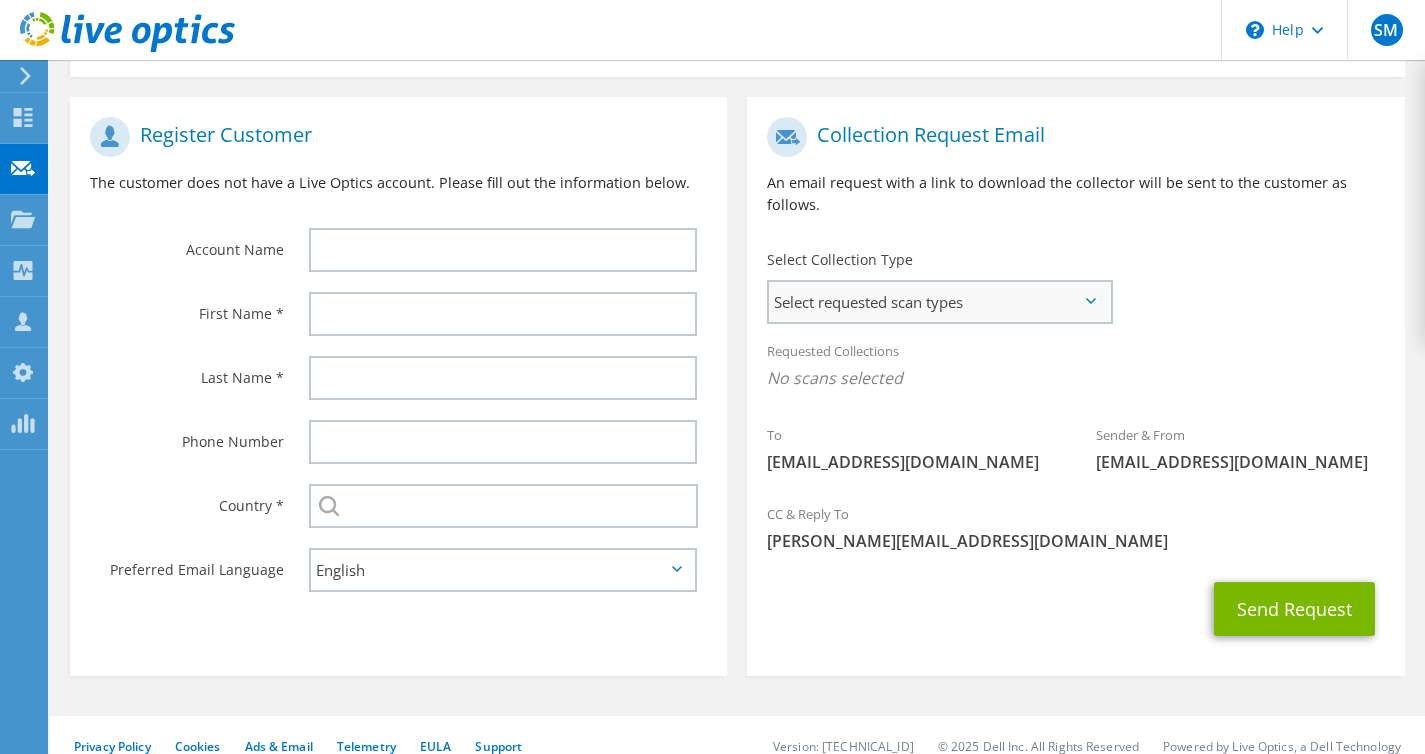 click on "Select requested scan types" at bounding box center (939, 302) 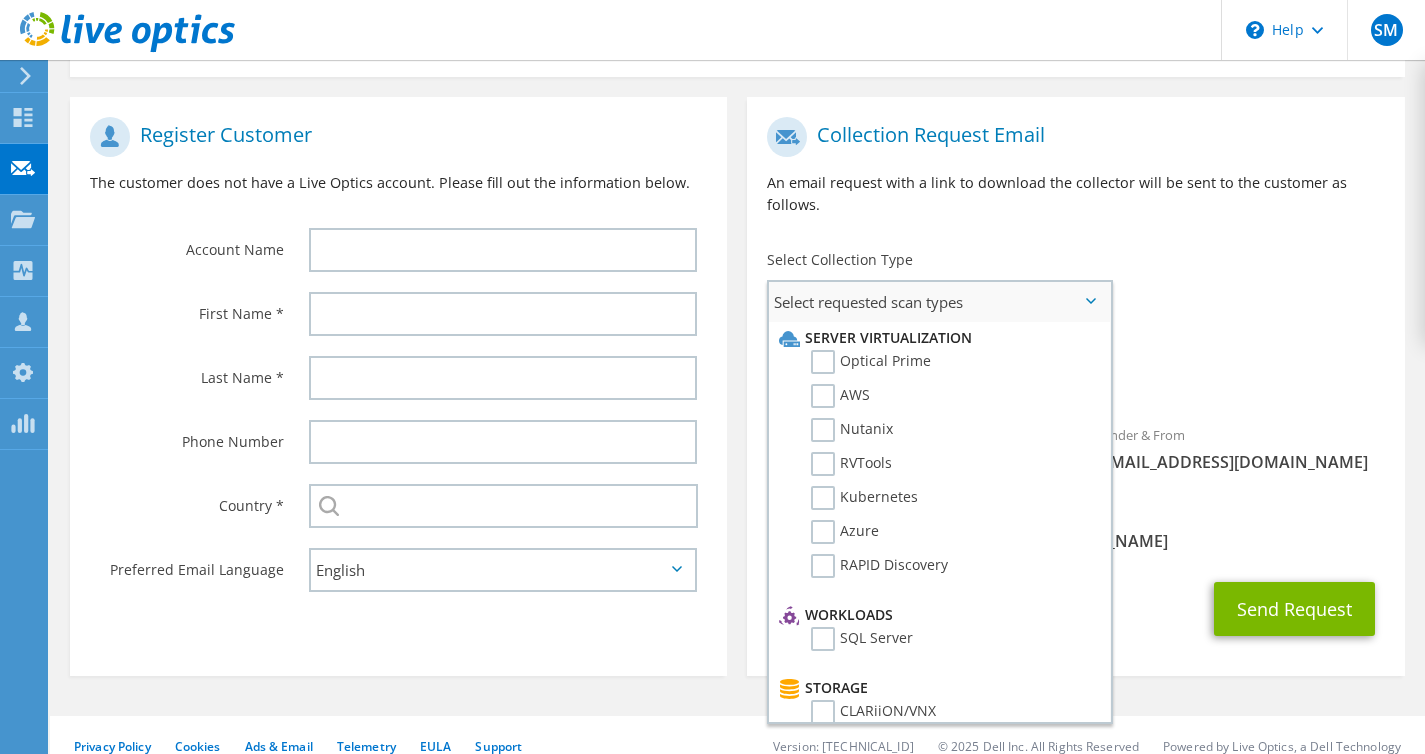 scroll, scrollTop: 0, scrollLeft: 0, axis: both 